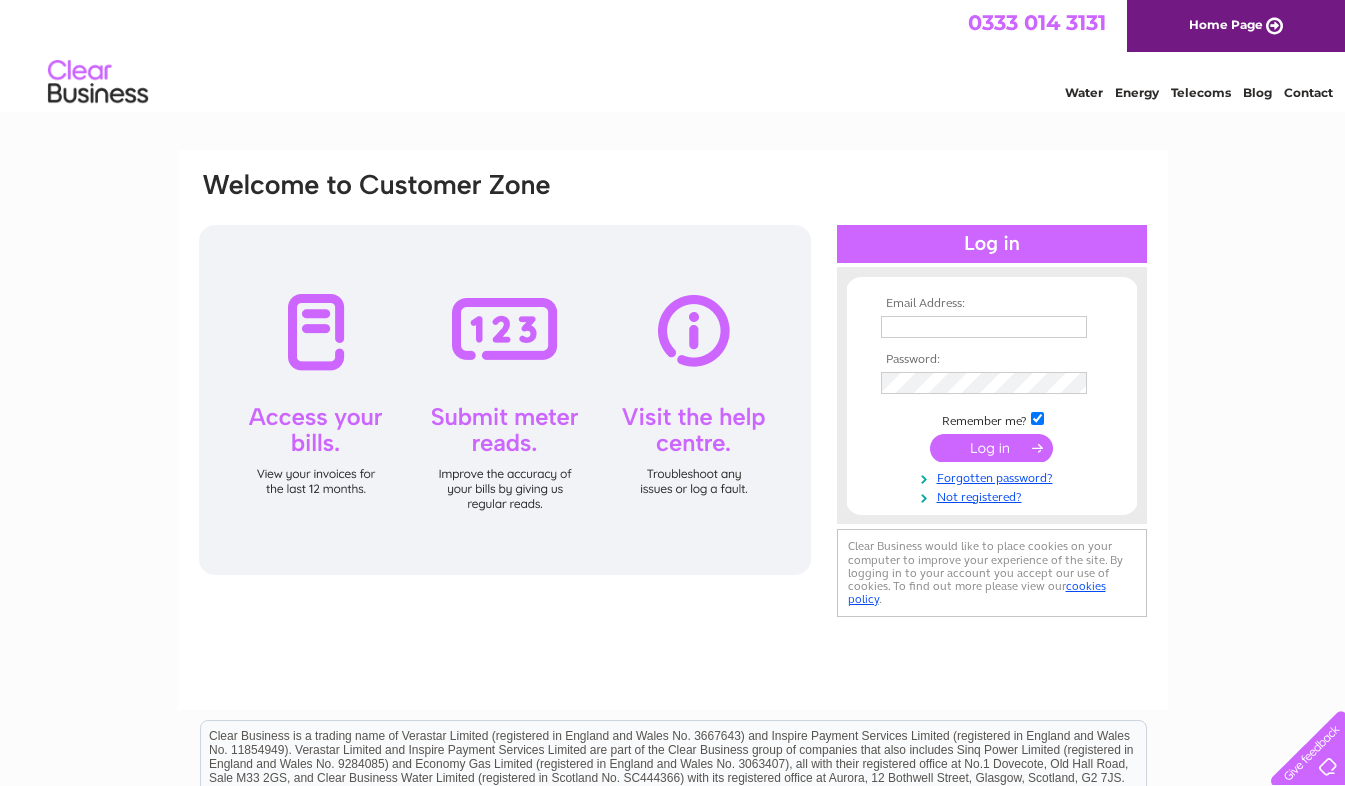 scroll, scrollTop: 0, scrollLeft: 0, axis: both 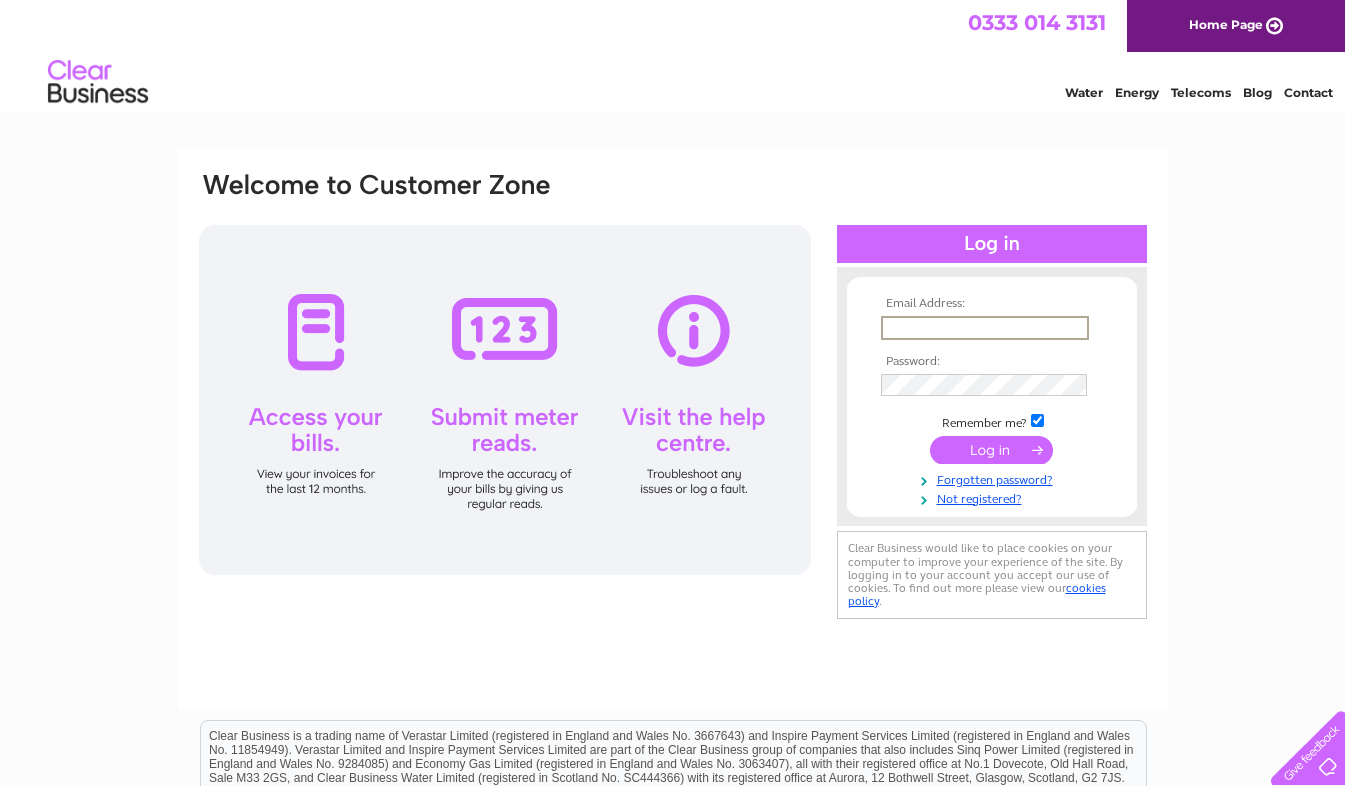 type on "[EMAIL]" 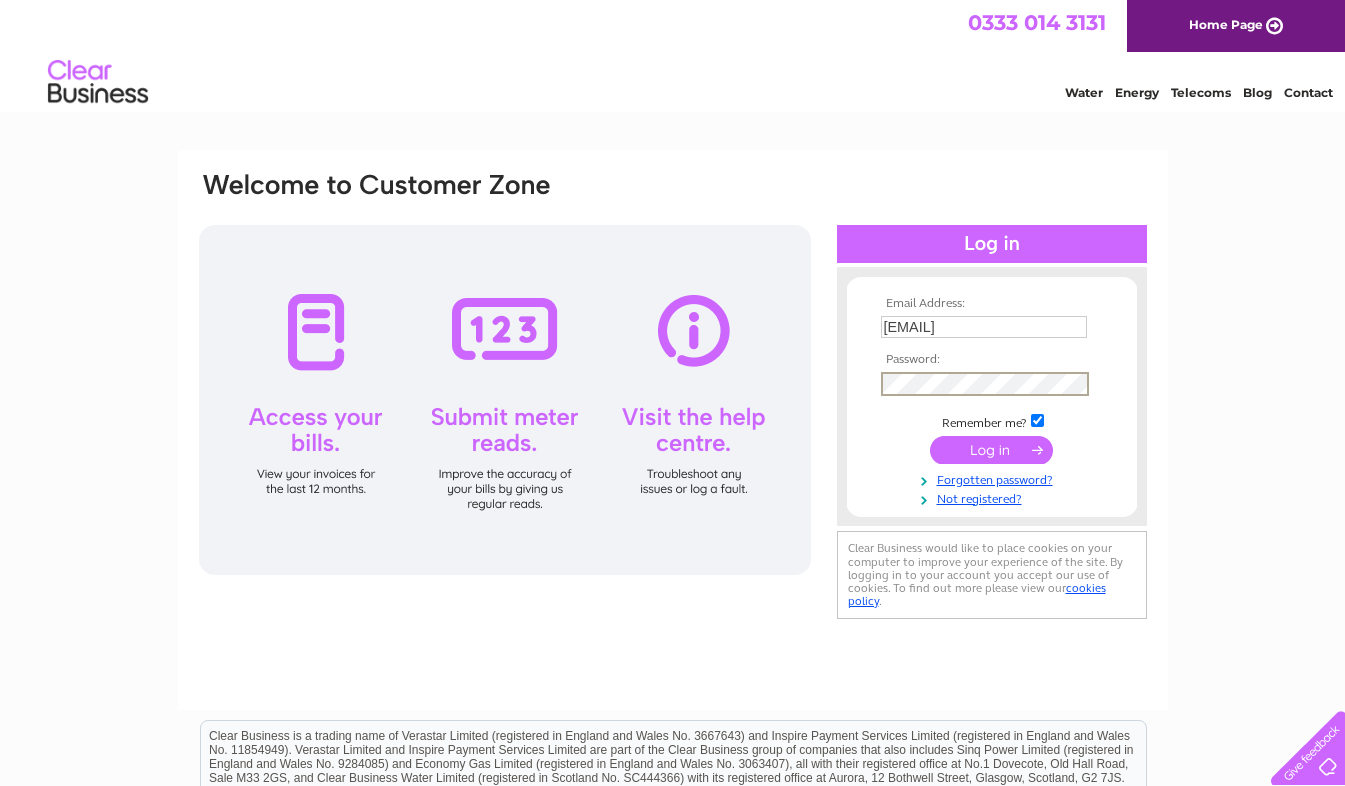 click at bounding box center [991, 450] 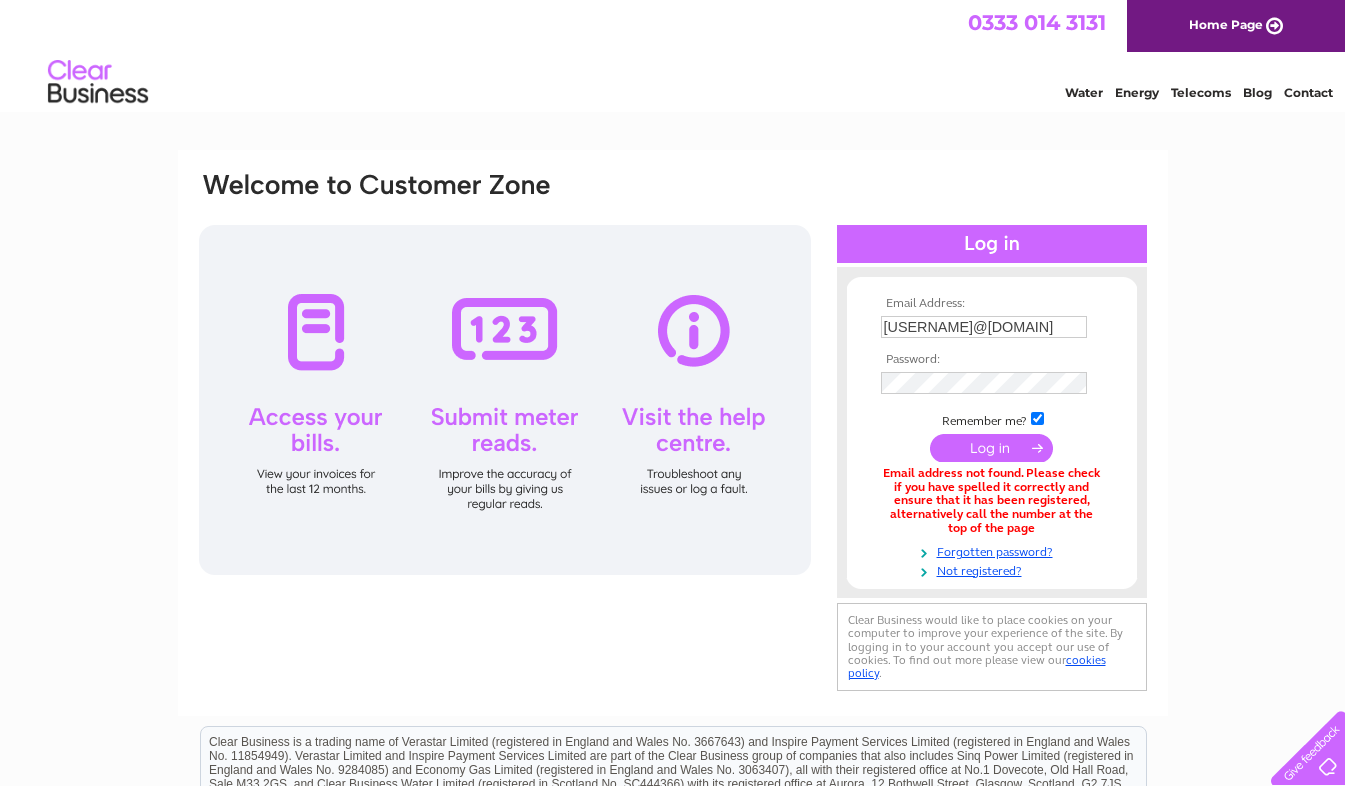 scroll, scrollTop: 0, scrollLeft: 0, axis: both 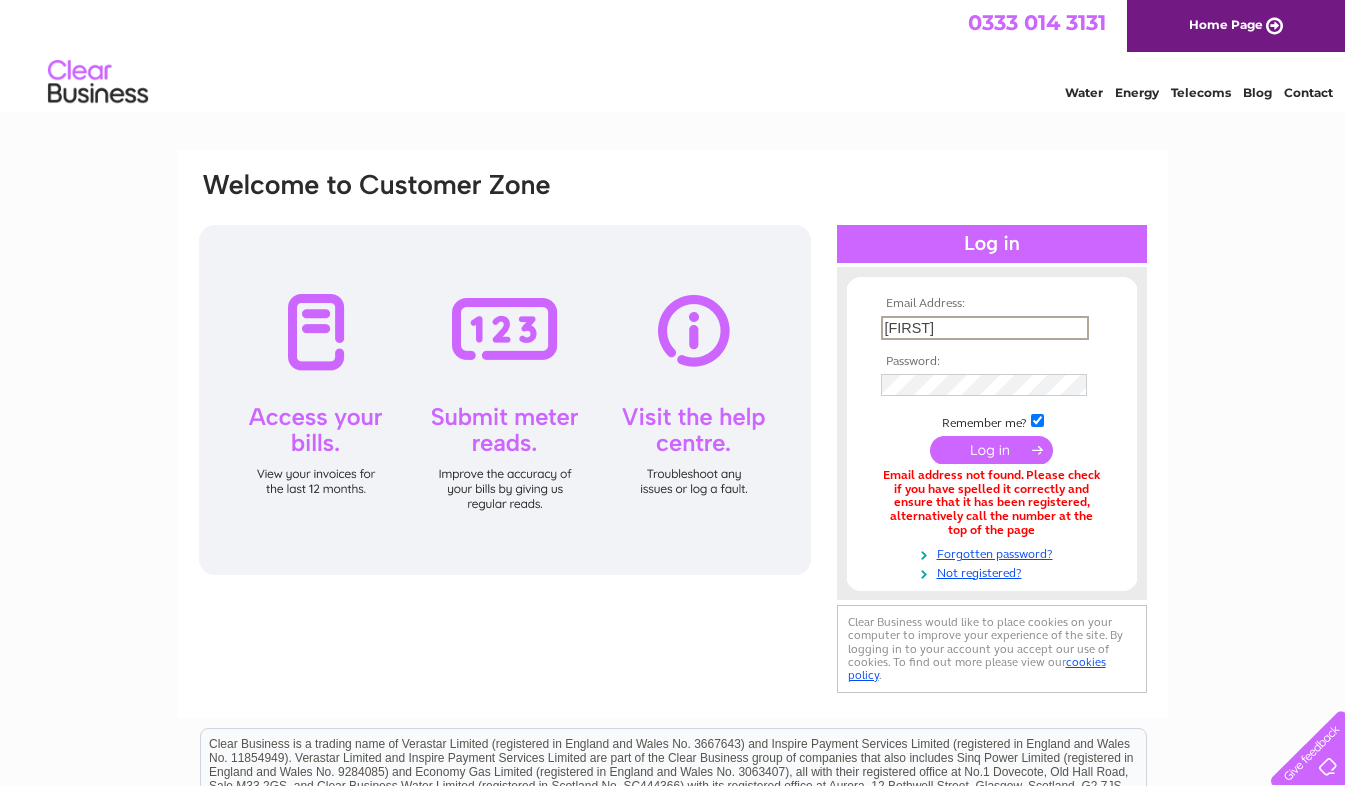 type on "lynn@wwwm.co.uk" 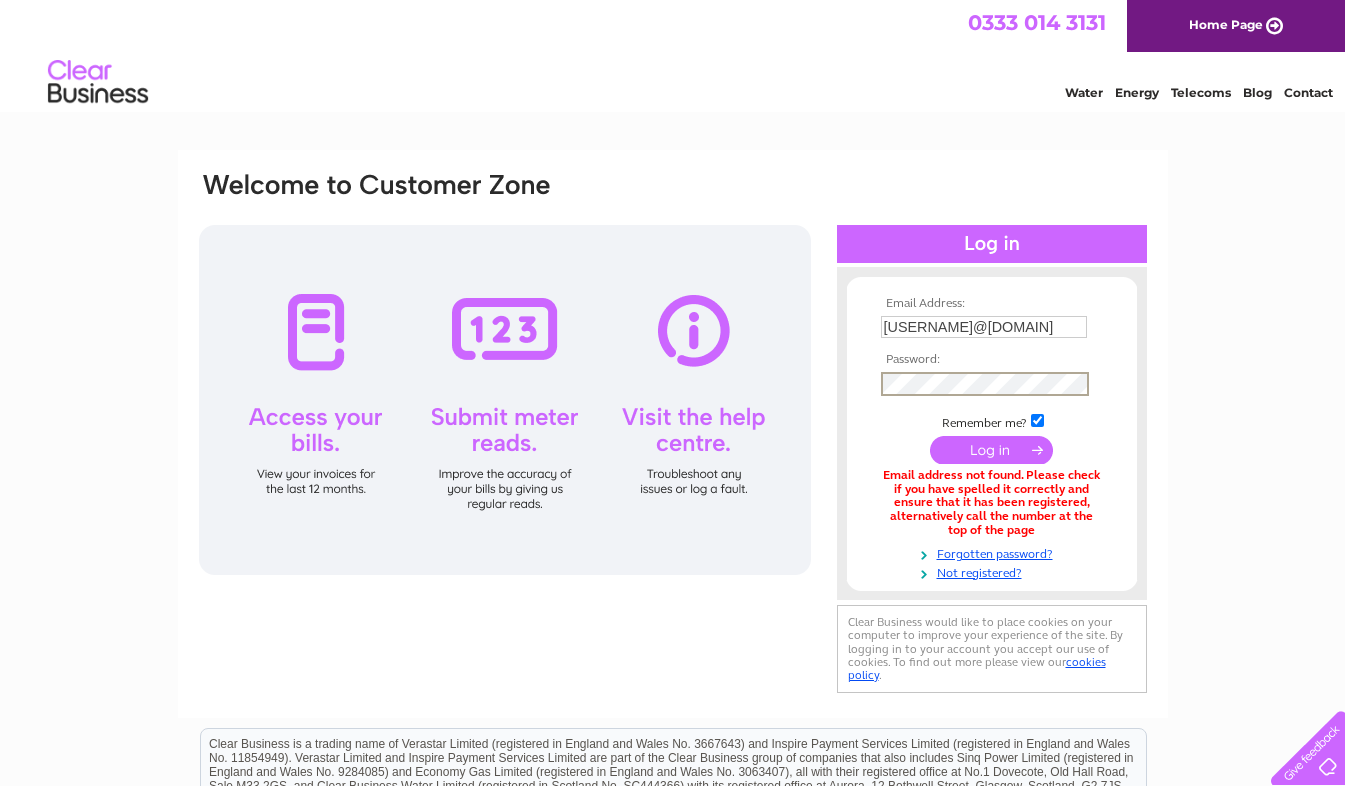 click at bounding box center [991, 450] 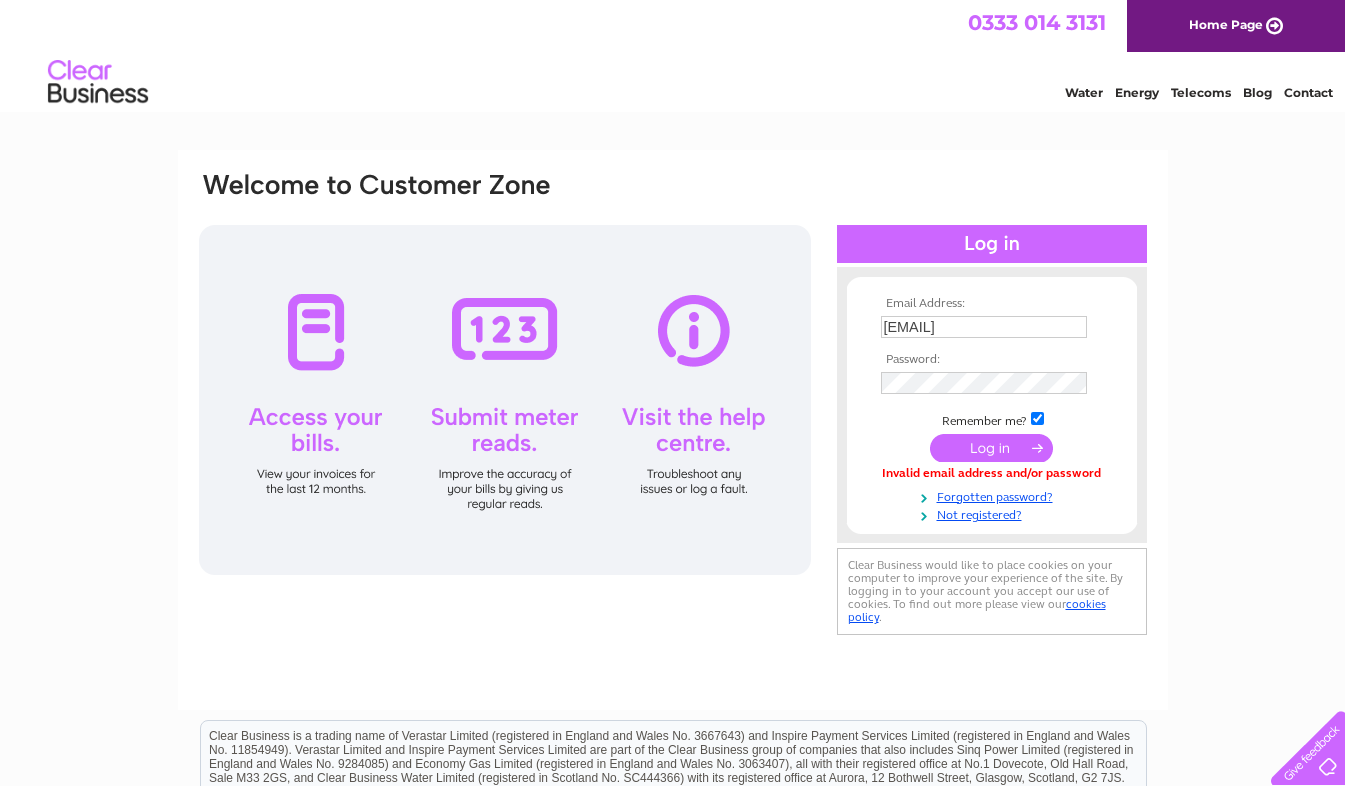 scroll, scrollTop: 0, scrollLeft: 0, axis: both 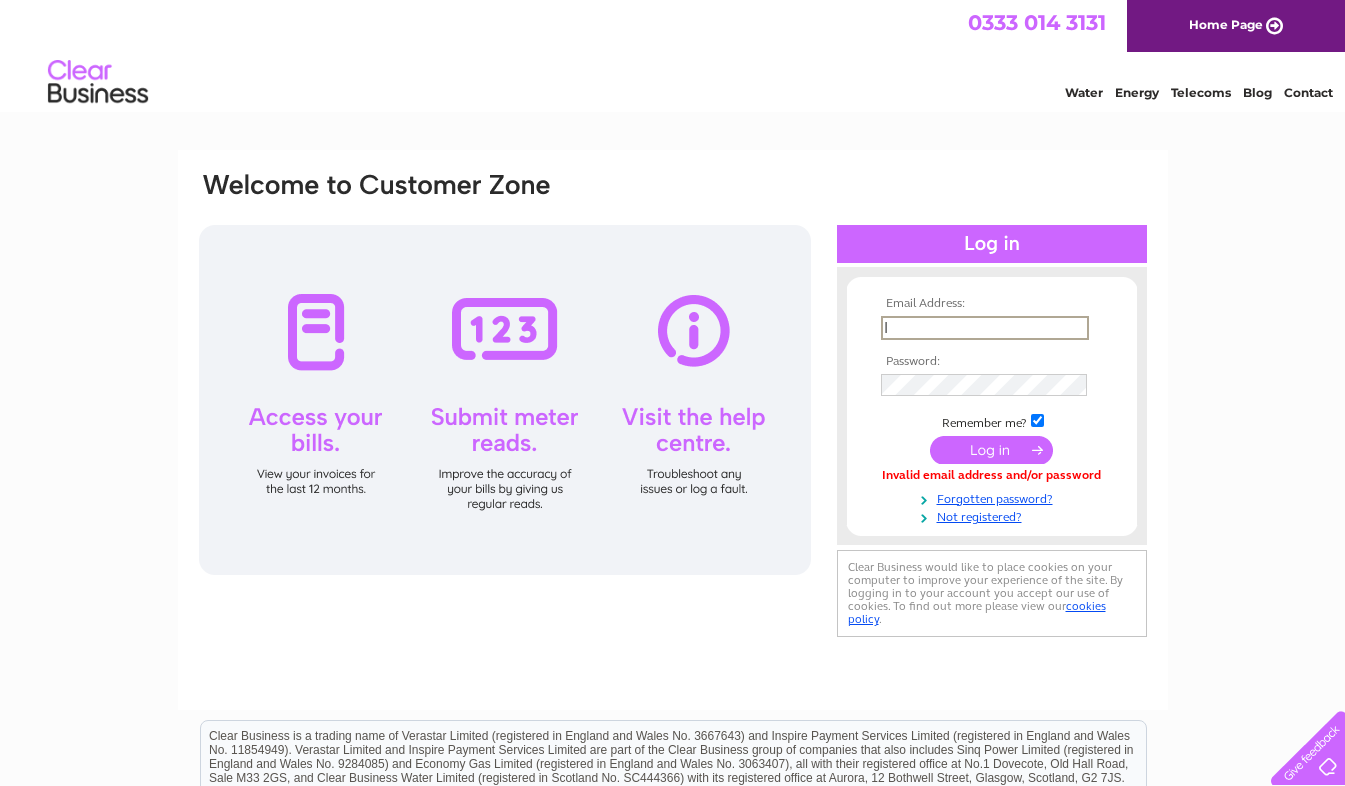 type on "[EMAIL]" 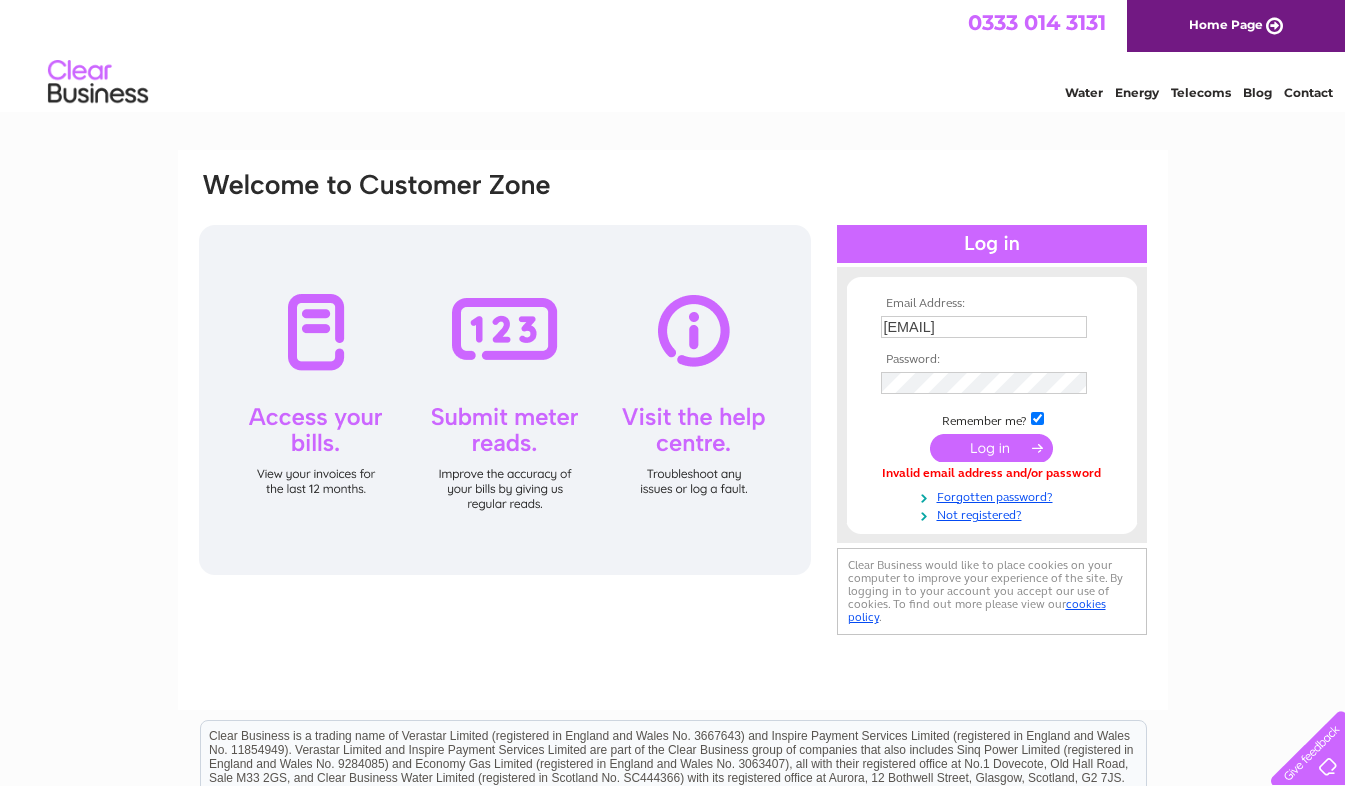 click at bounding box center (991, 448) 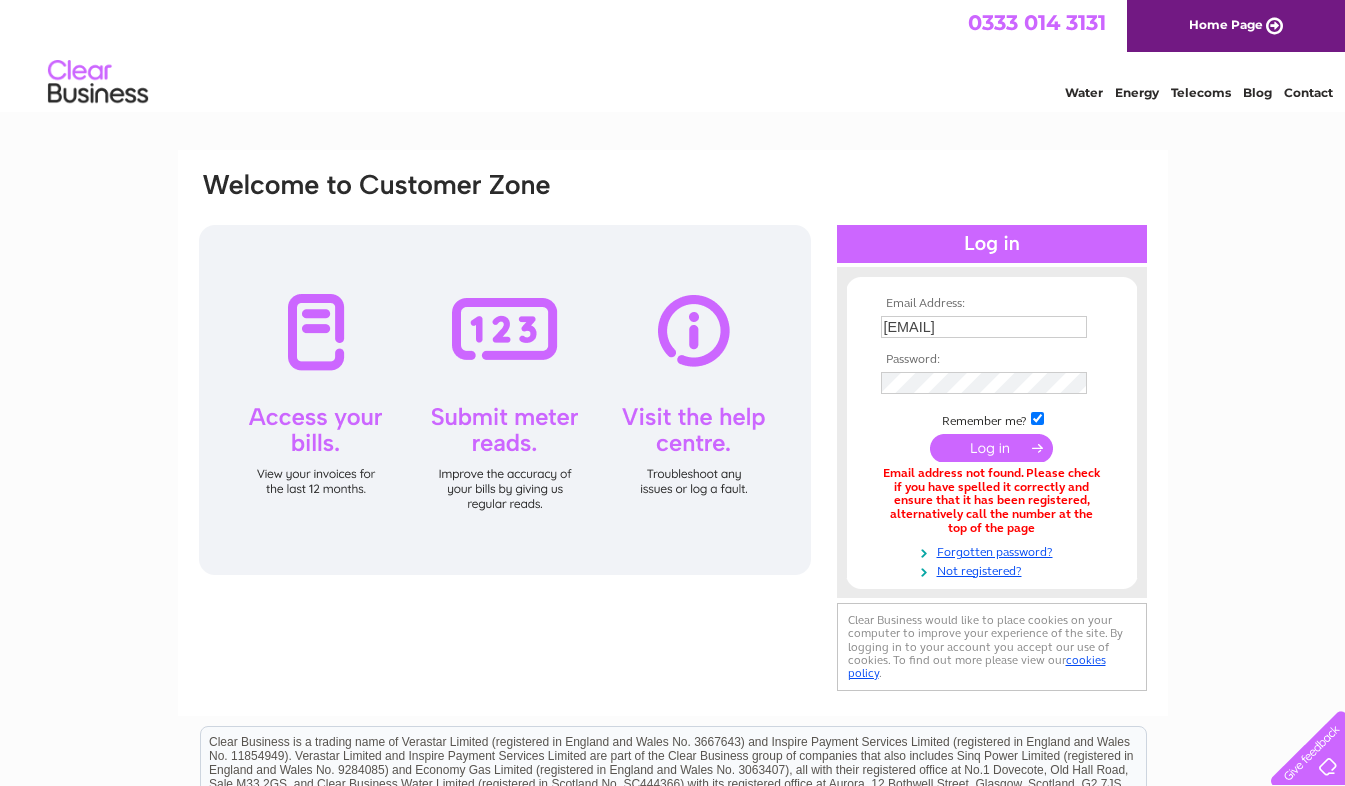 scroll, scrollTop: 0, scrollLeft: 0, axis: both 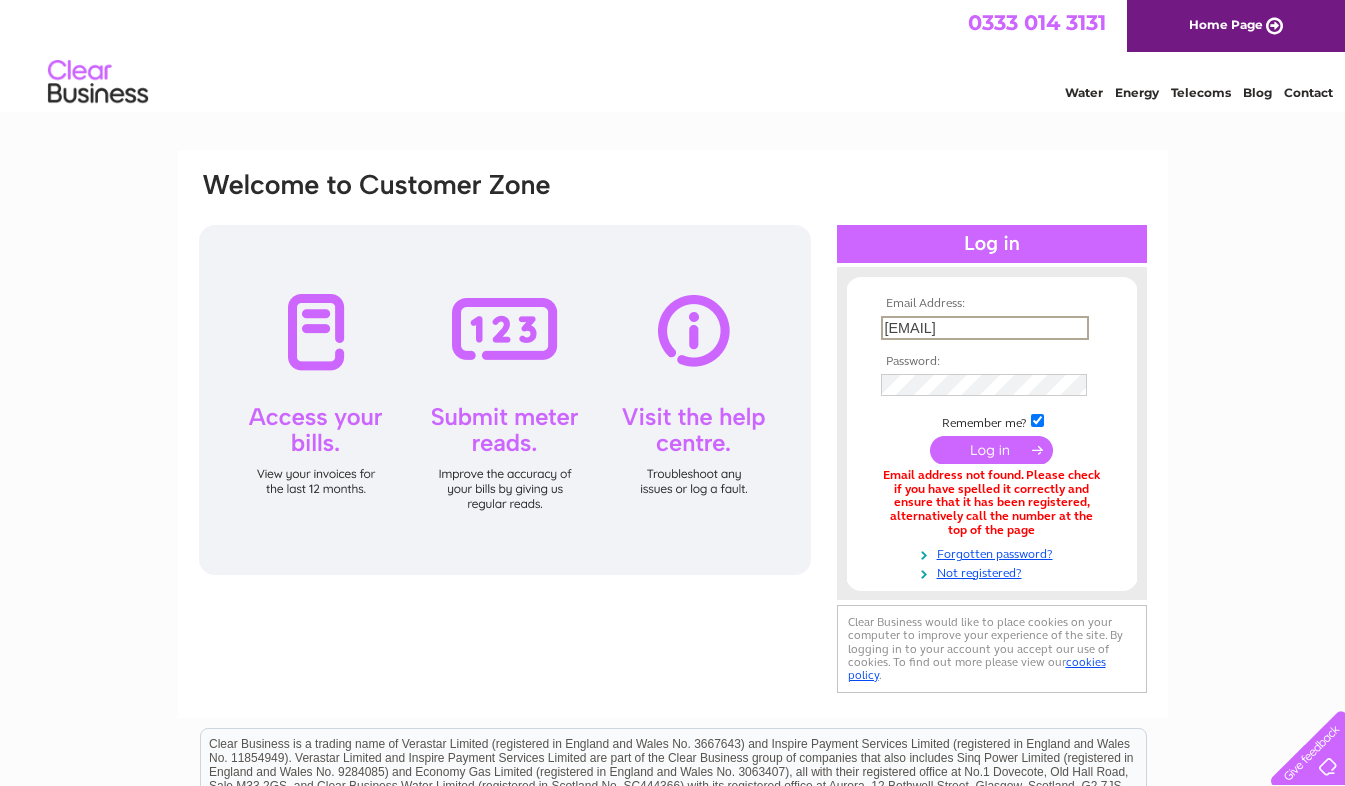 type on "lynn@wwwm.co.uk" 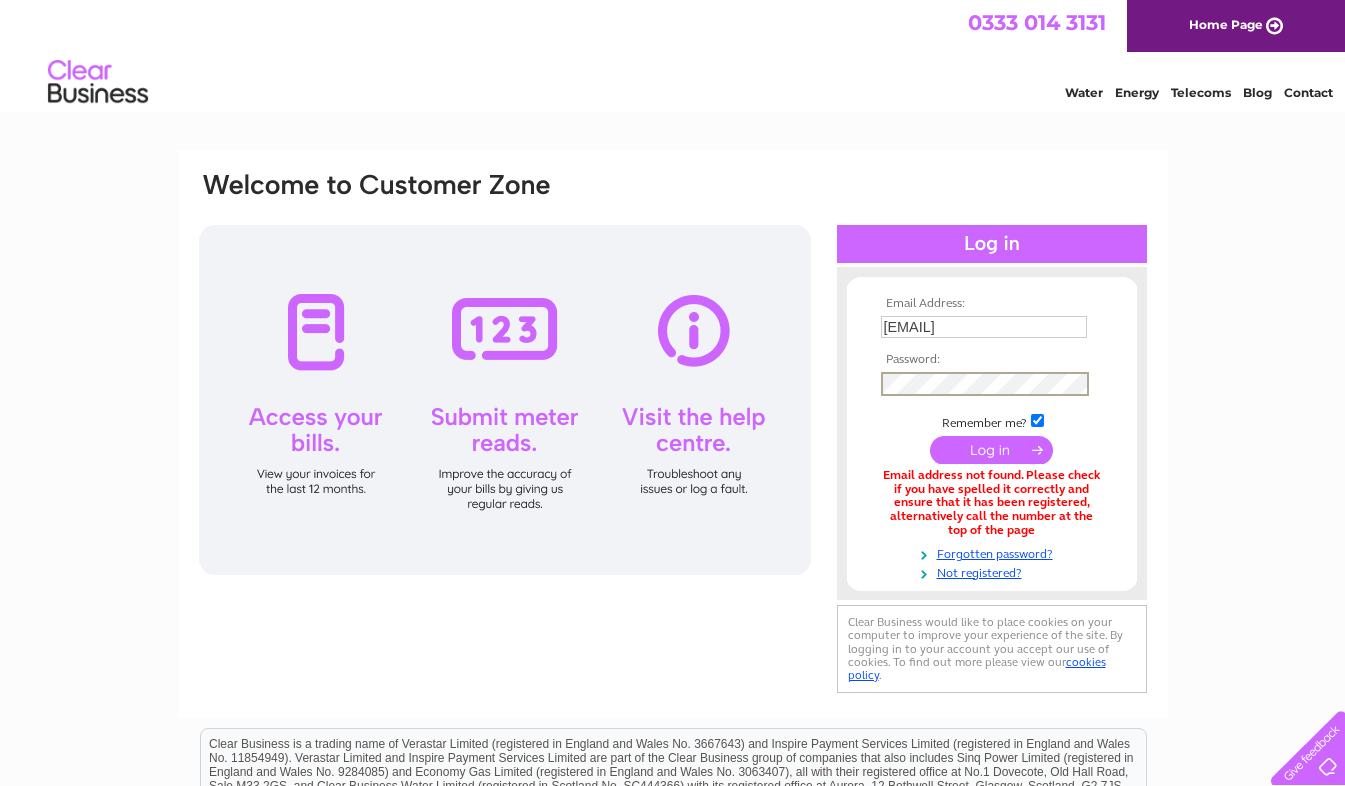 click at bounding box center [991, 450] 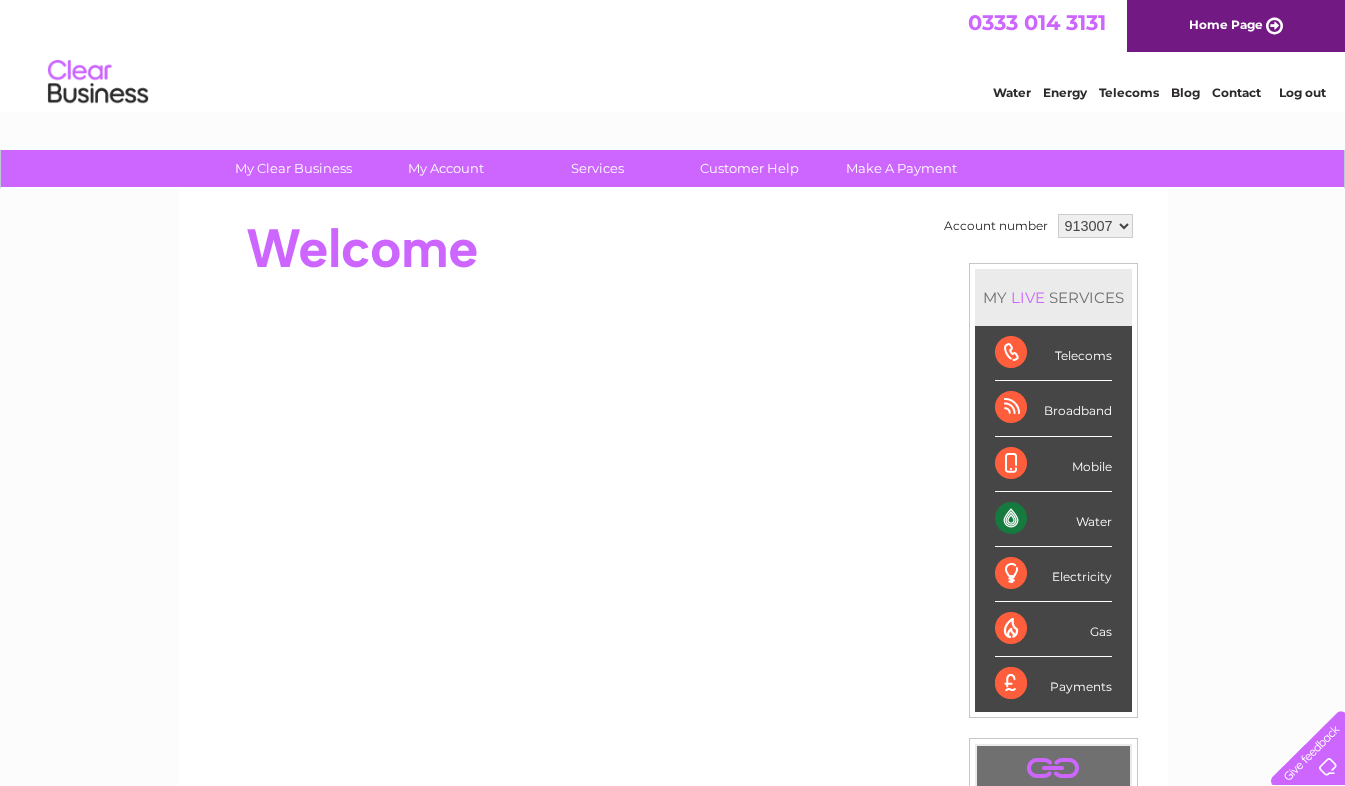 scroll, scrollTop: 0, scrollLeft: 0, axis: both 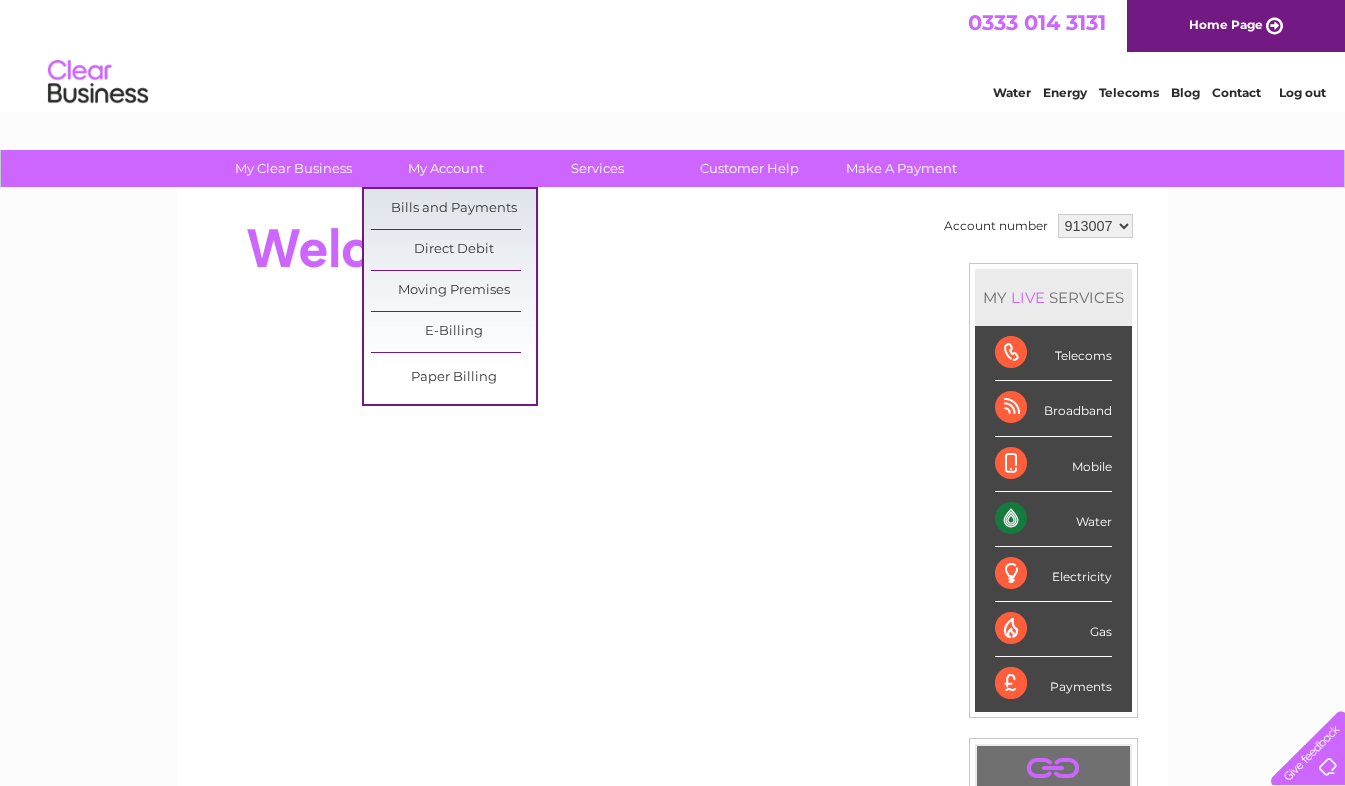 click on "Bills and Payments" at bounding box center (453, 209) 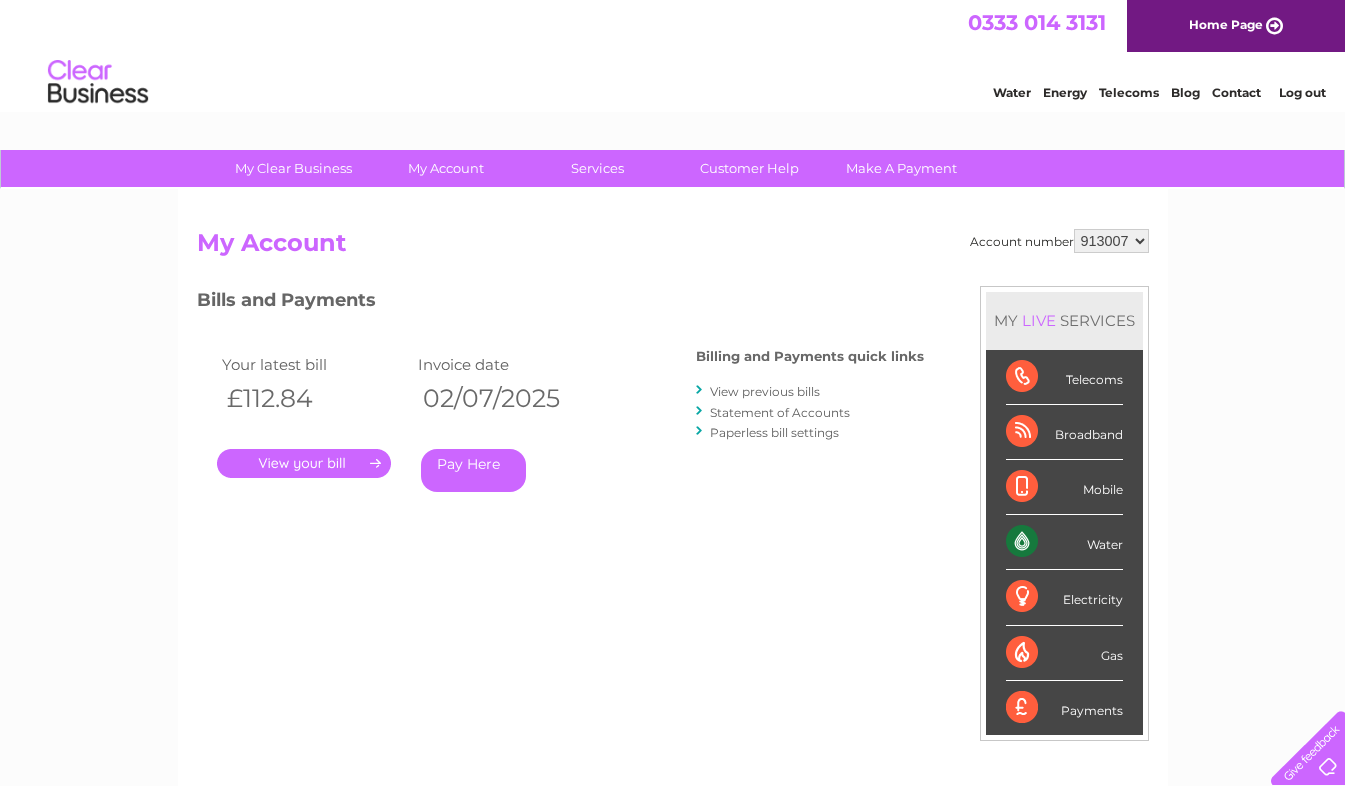scroll, scrollTop: 0, scrollLeft: 0, axis: both 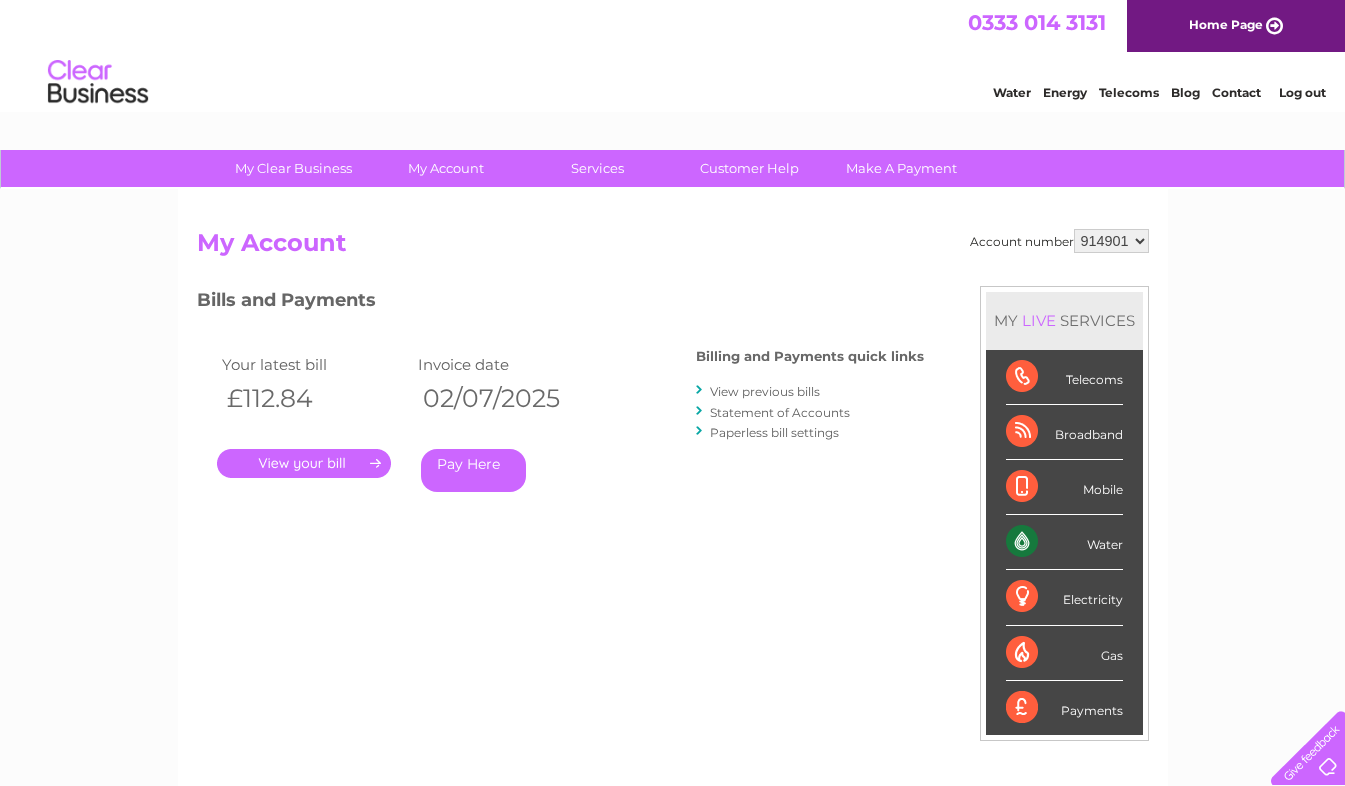 click on "913007
914901" at bounding box center [1111, 241] 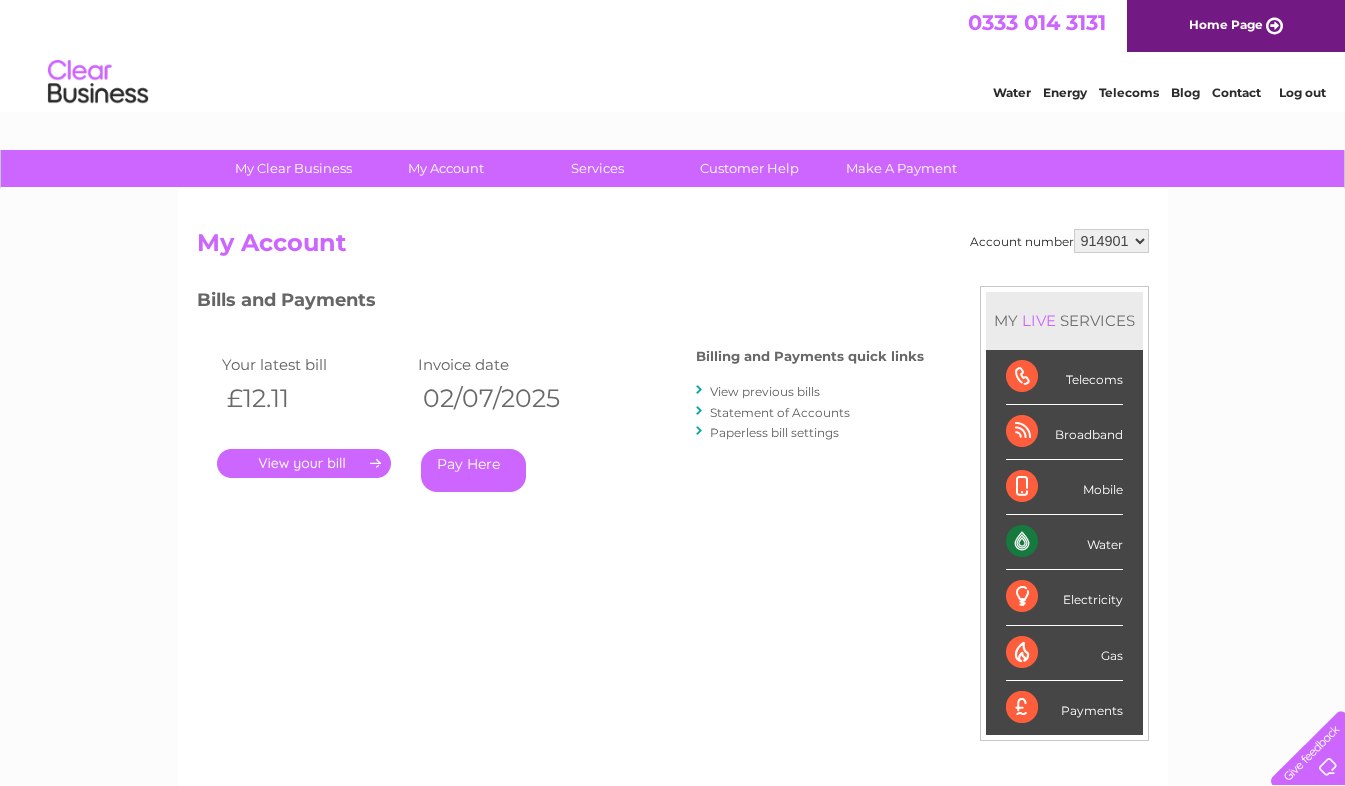 scroll, scrollTop: 0, scrollLeft: 0, axis: both 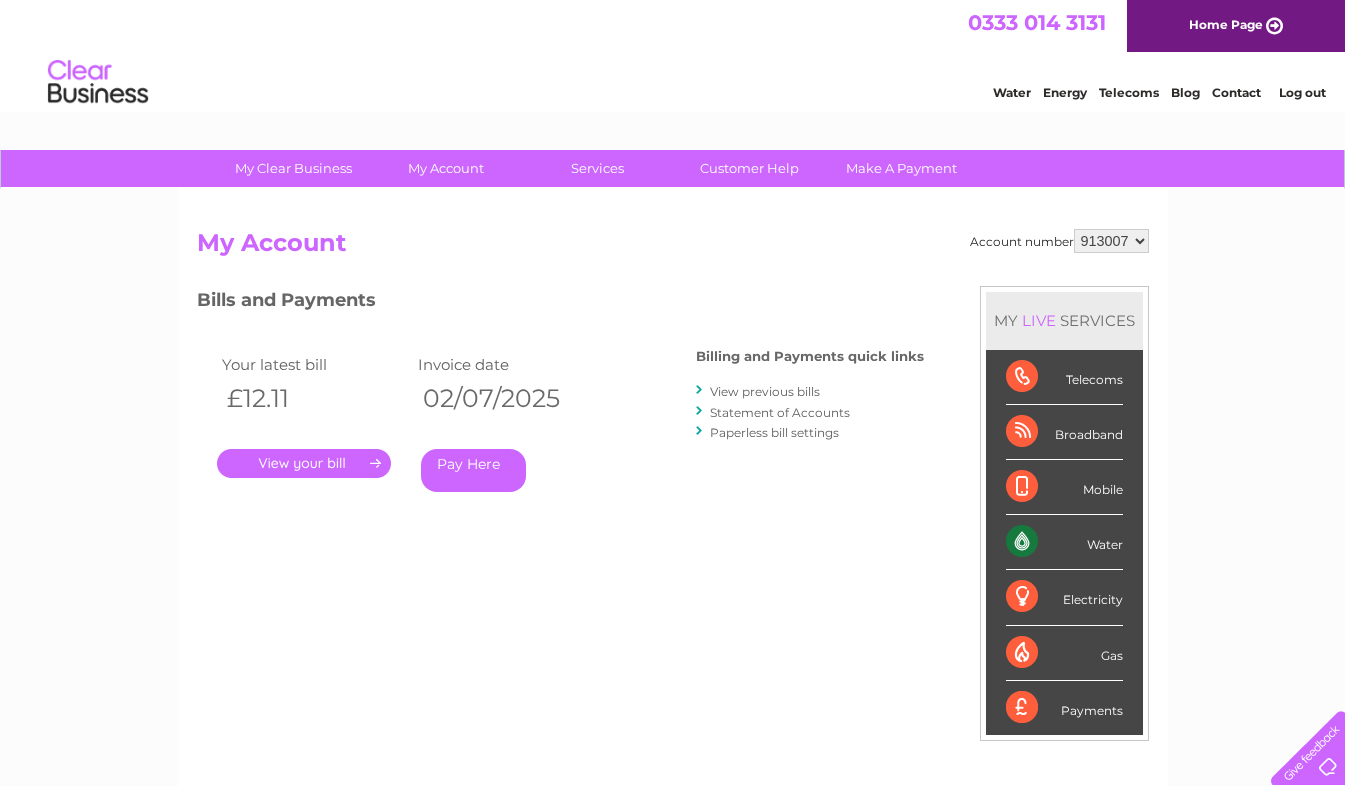 click on "913007
914901" at bounding box center [1111, 241] 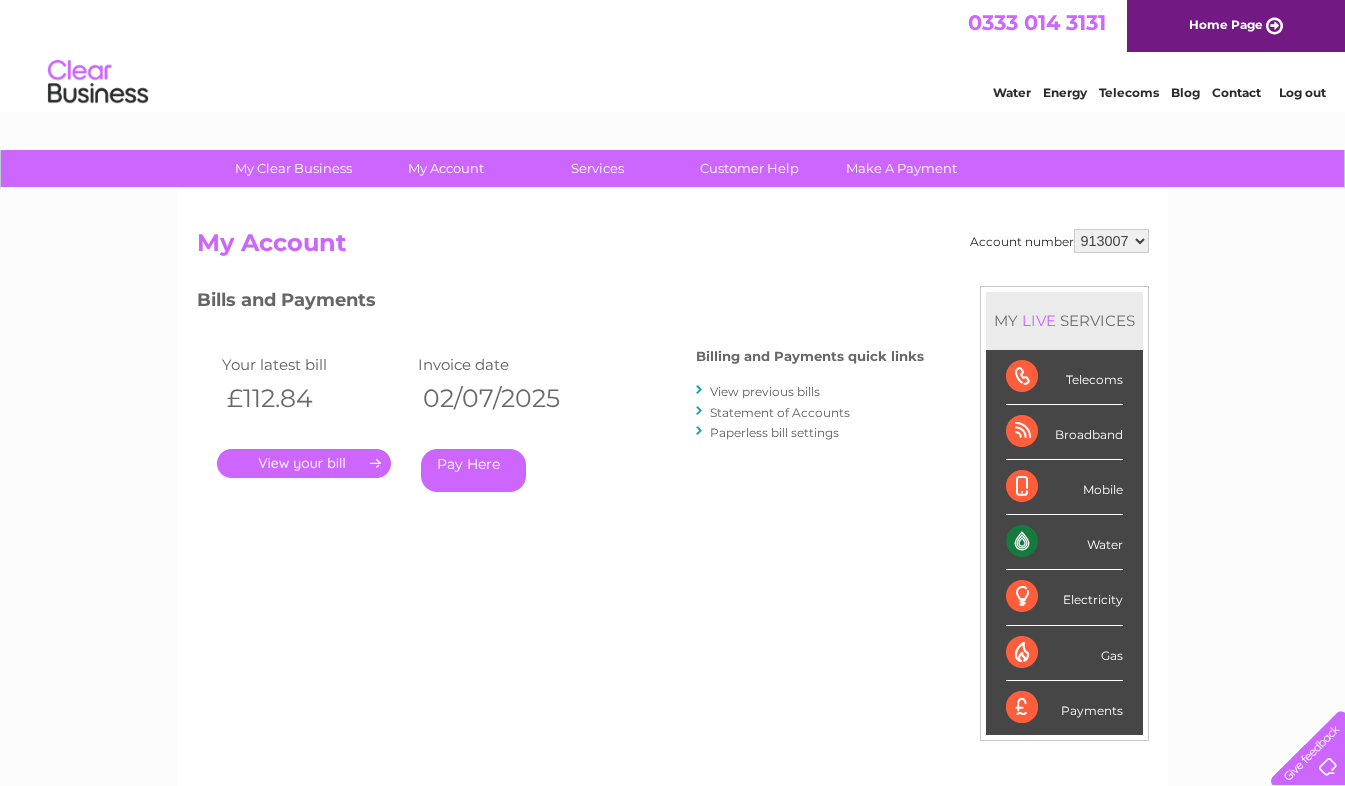scroll, scrollTop: 0, scrollLeft: 0, axis: both 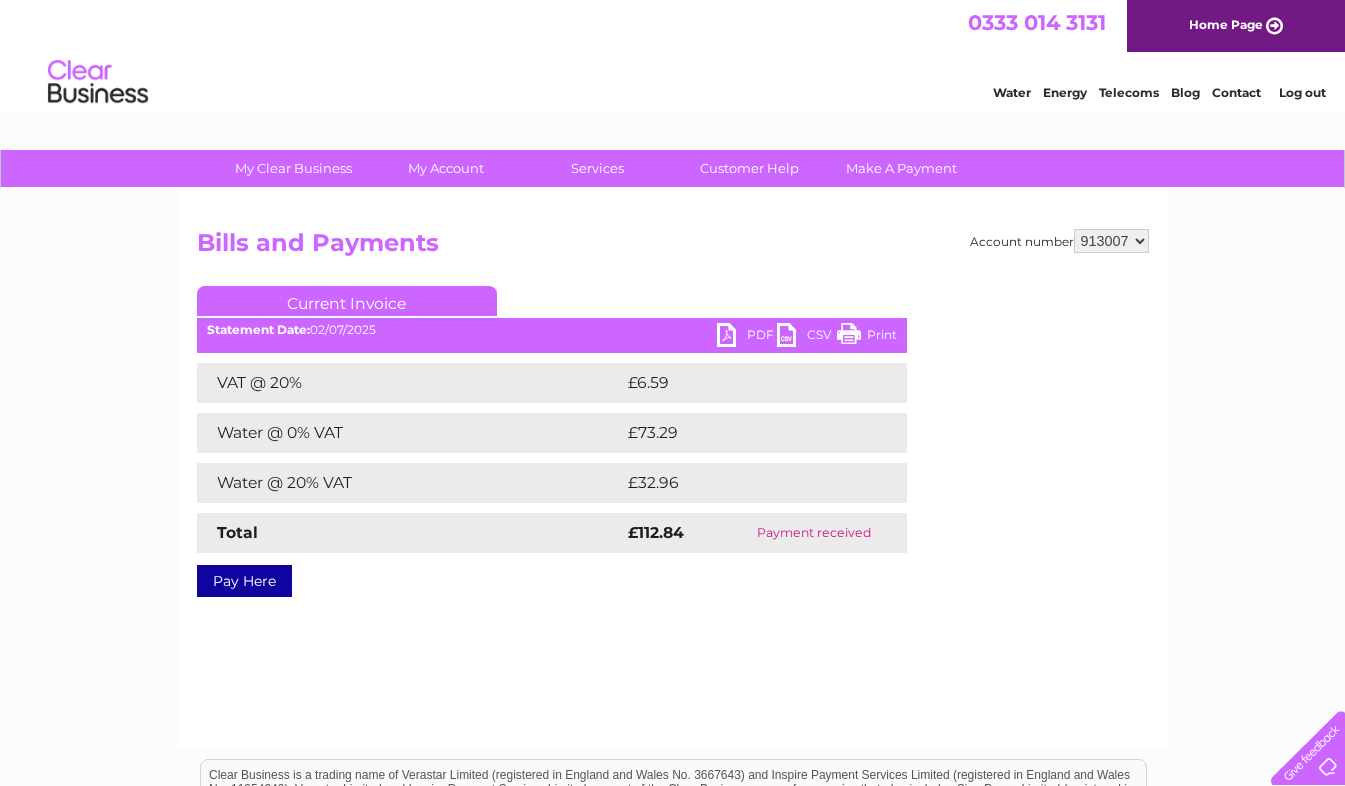 click on "PDF" at bounding box center (747, 337) 